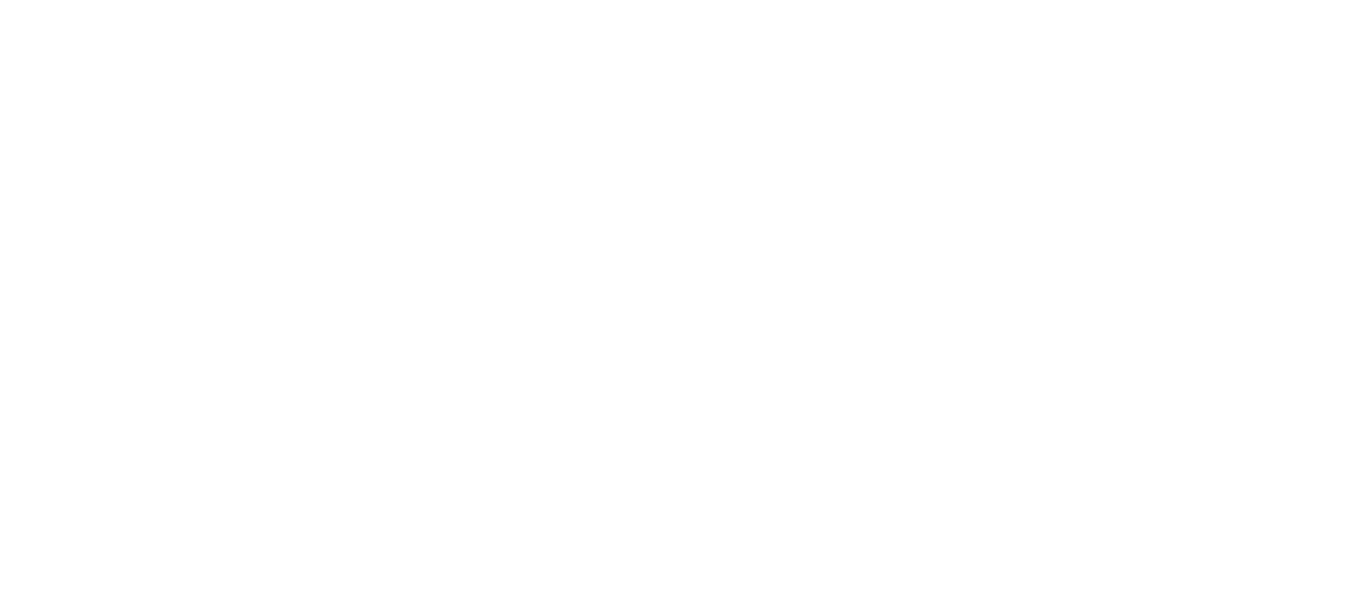 scroll, scrollTop: 0, scrollLeft: 0, axis: both 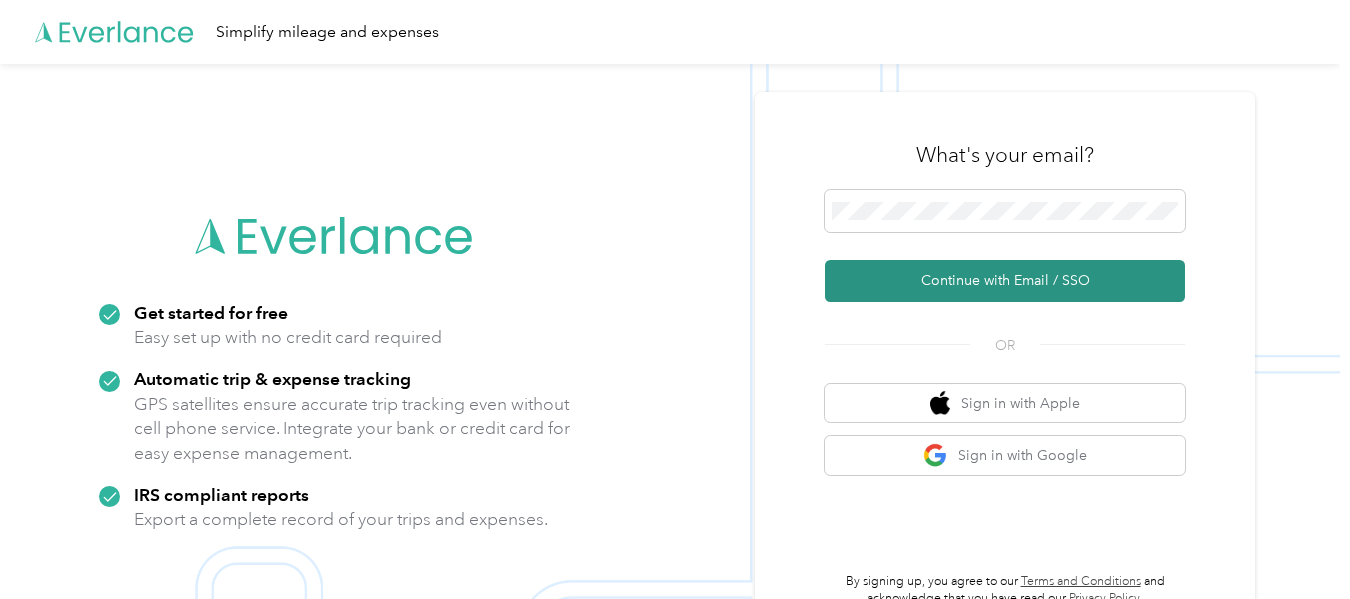 click on "Continue with Email / SSO" at bounding box center (1005, 281) 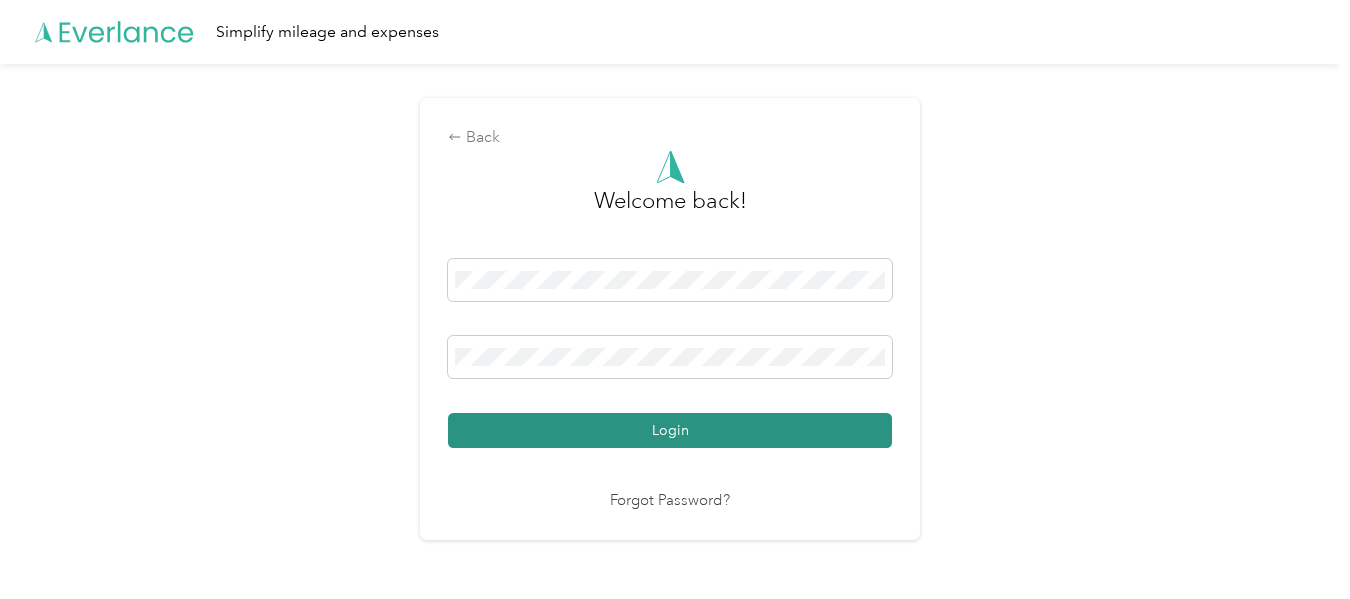 click on "Login" at bounding box center [670, 430] 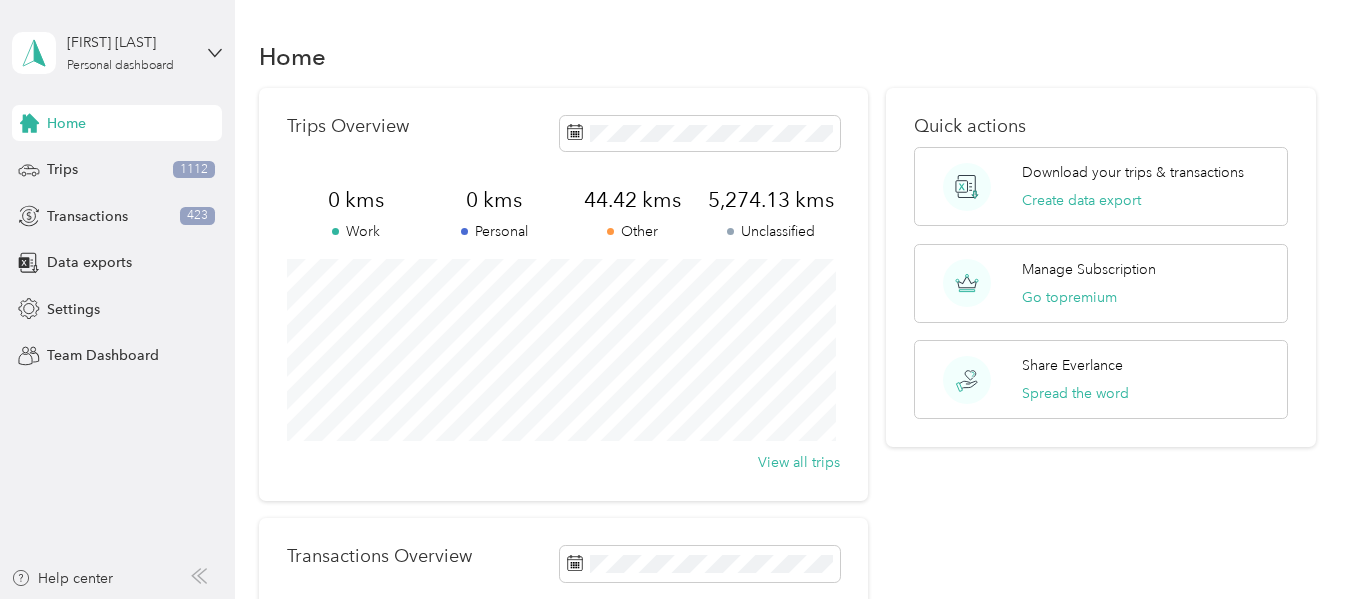 click 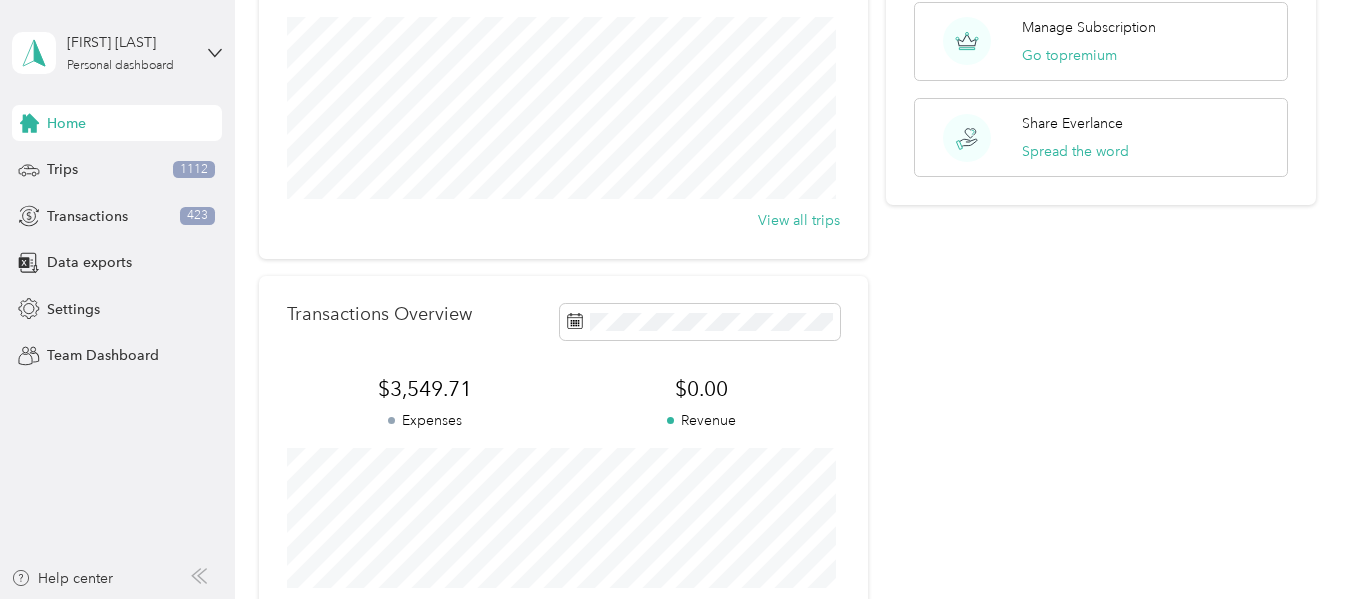 scroll, scrollTop: 0, scrollLeft: 0, axis: both 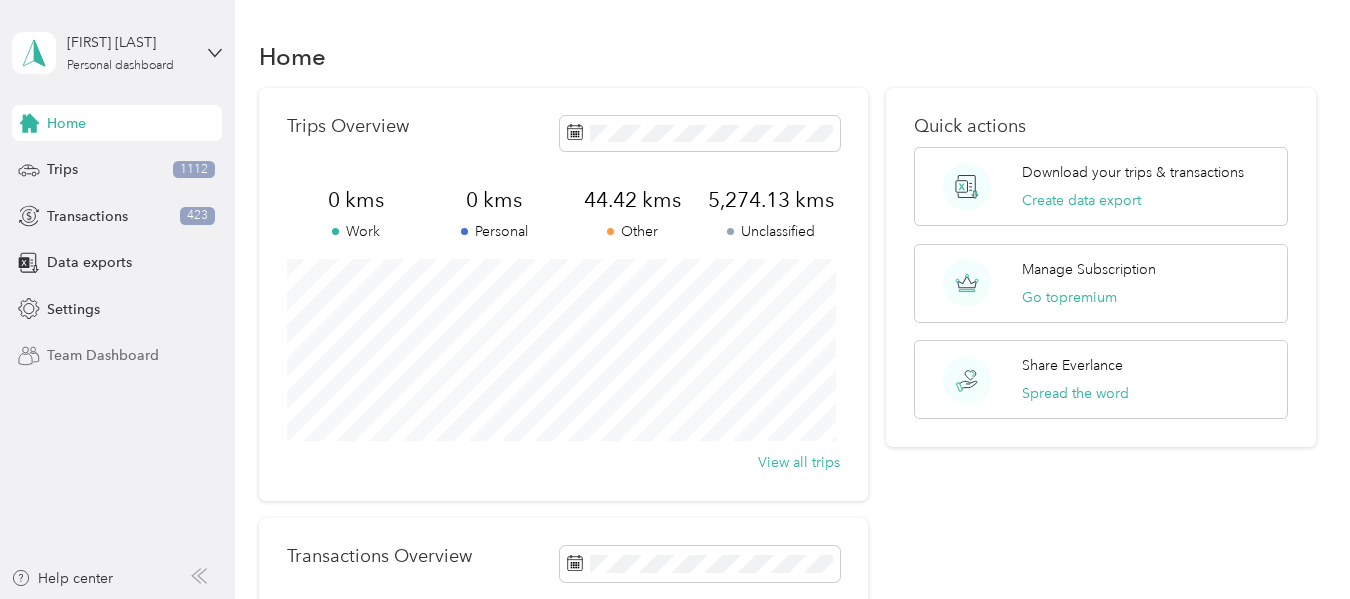 click on "Team Dashboard" at bounding box center (103, 355) 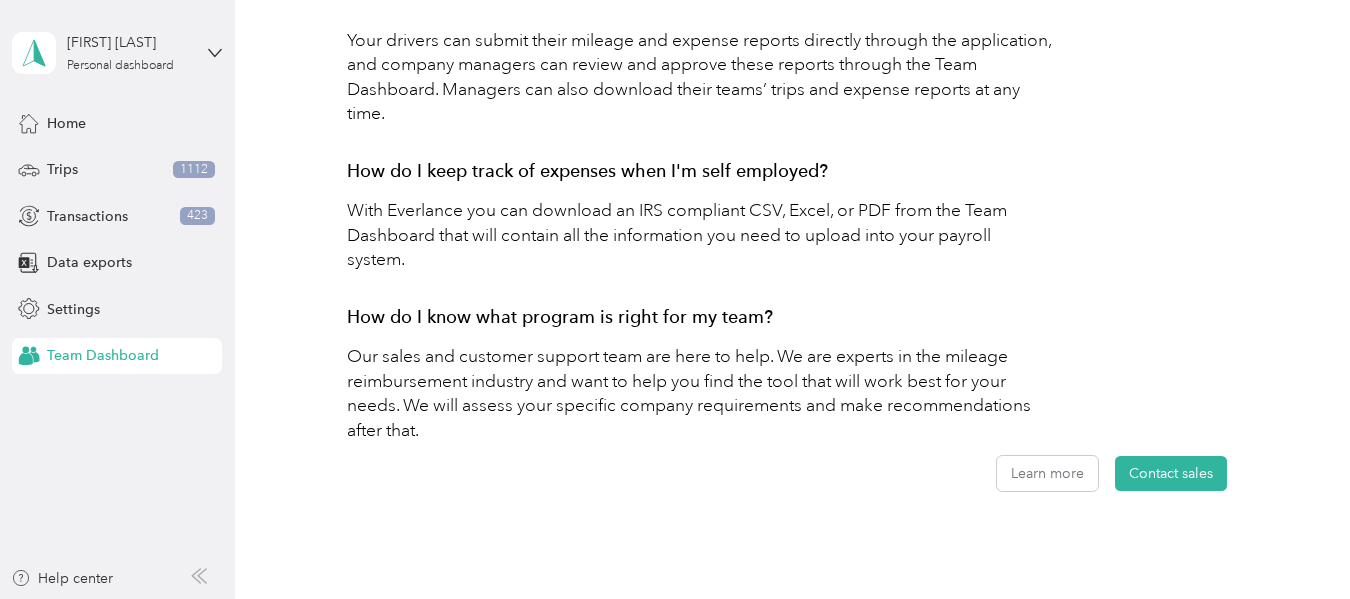 scroll, scrollTop: 1157, scrollLeft: 0, axis: vertical 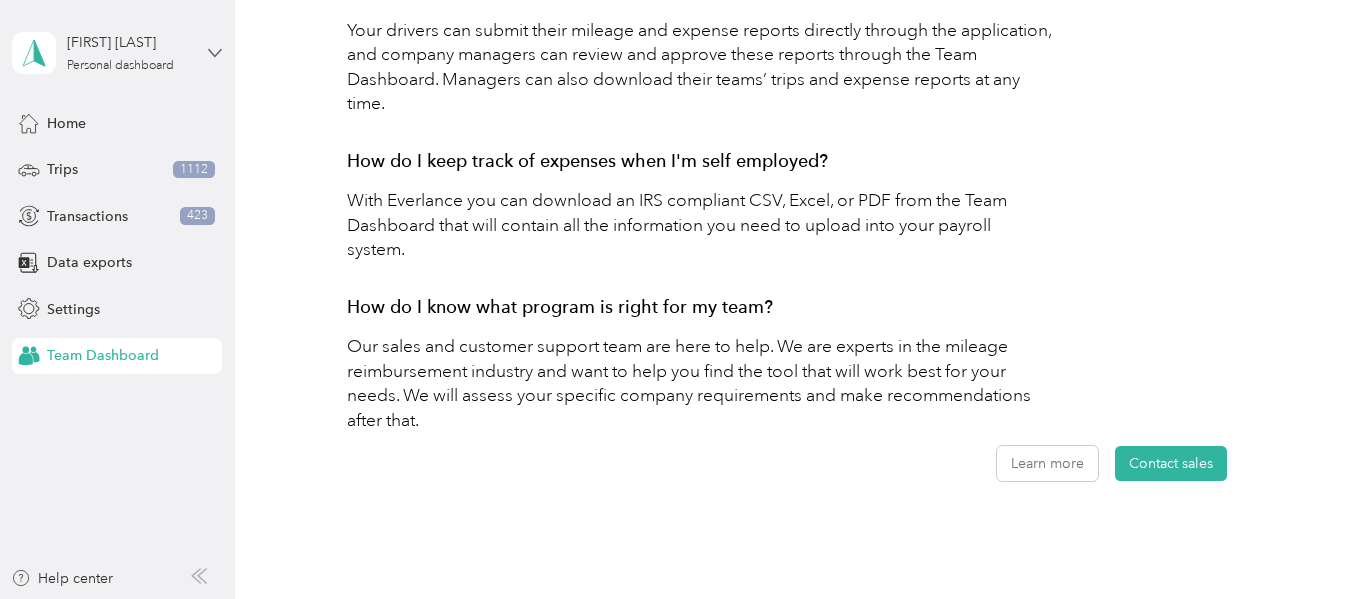 click 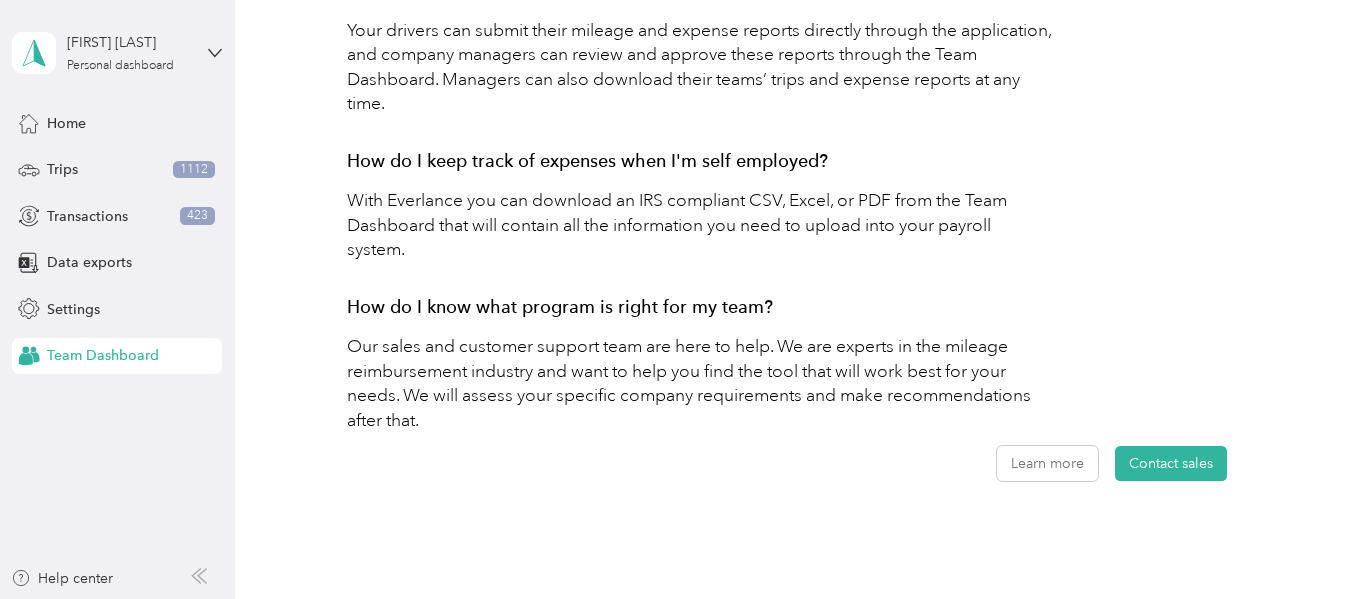 click on "[FIRST] [LAST] Personal dashboard Home Trips 1112 Transactions 423 Data exports Settings Team Dashboard   Help center" at bounding box center [117, 299] 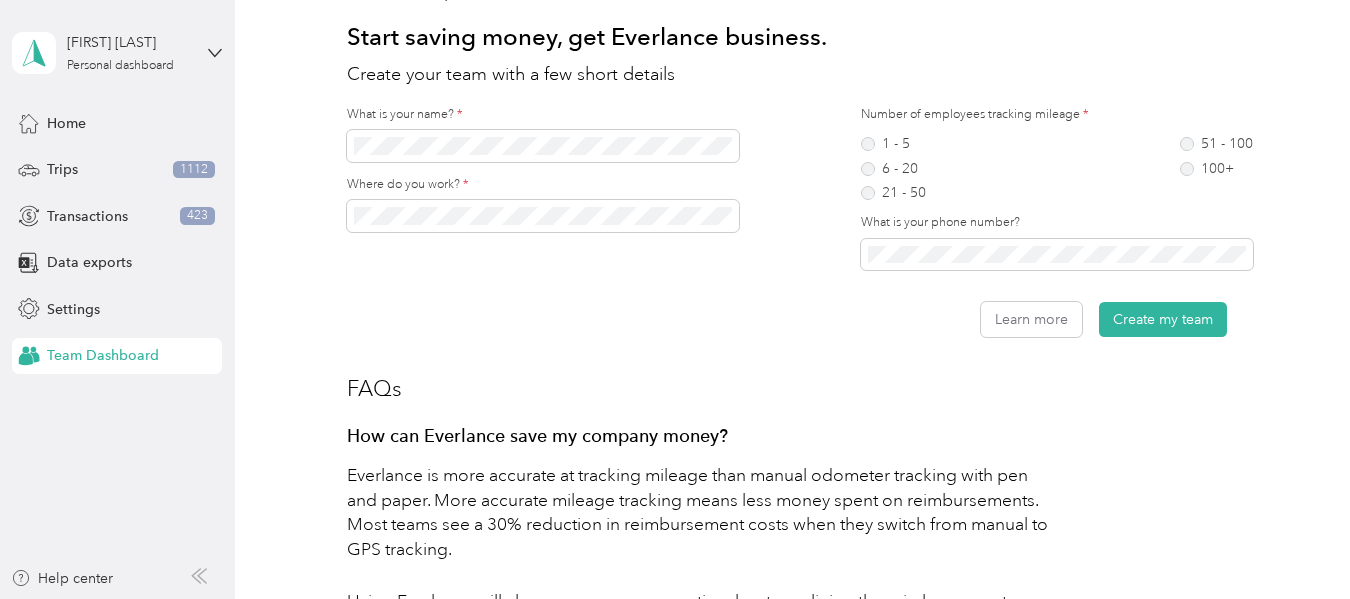 scroll, scrollTop: 0, scrollLeft: 0, axis: both 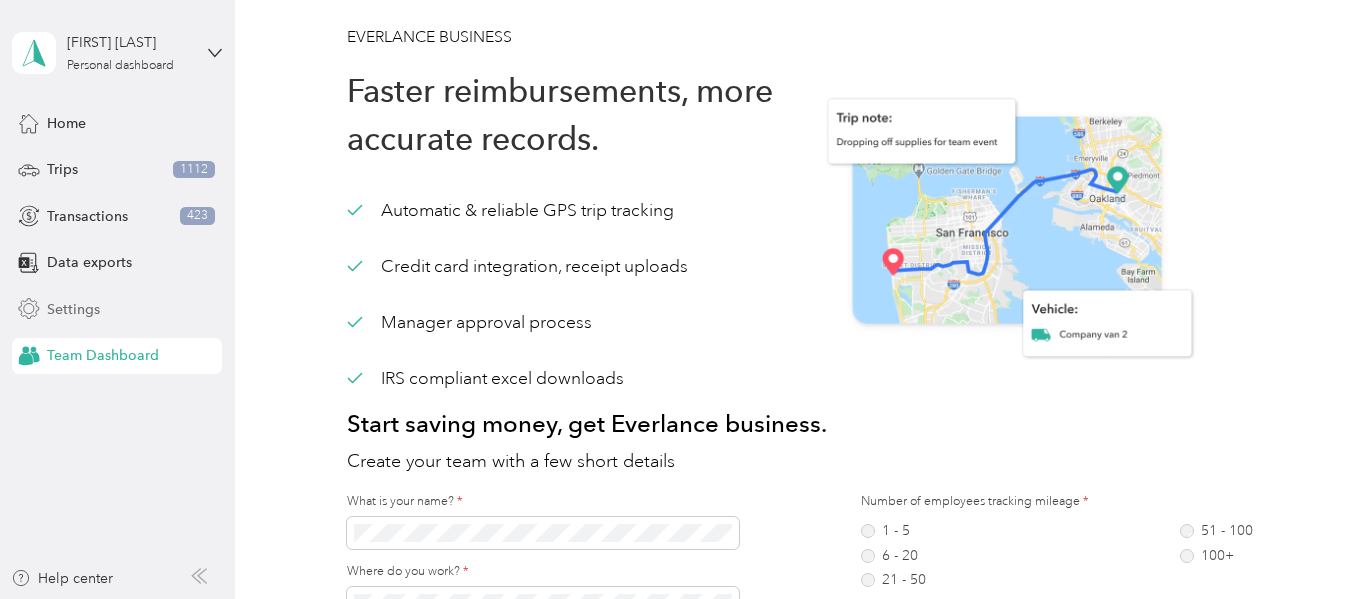 click on "Settings" at bounding box center [73, 309] 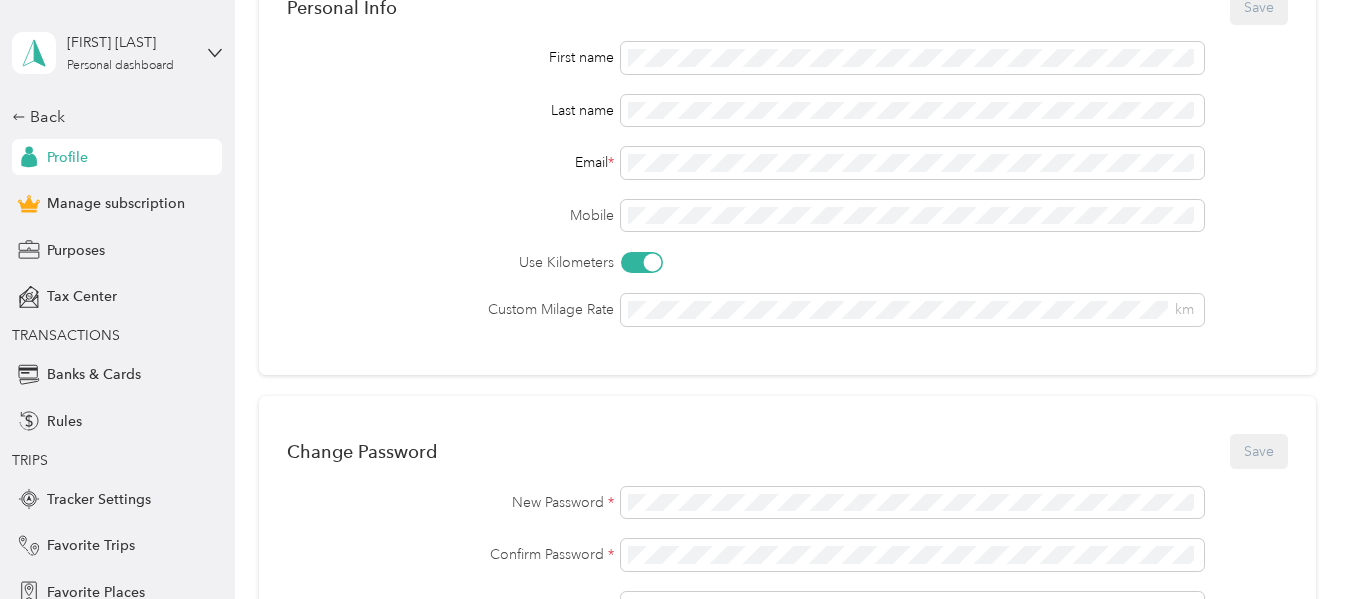 scroll, scrollTop: 321, scrollLeft: 0, axis: vertical 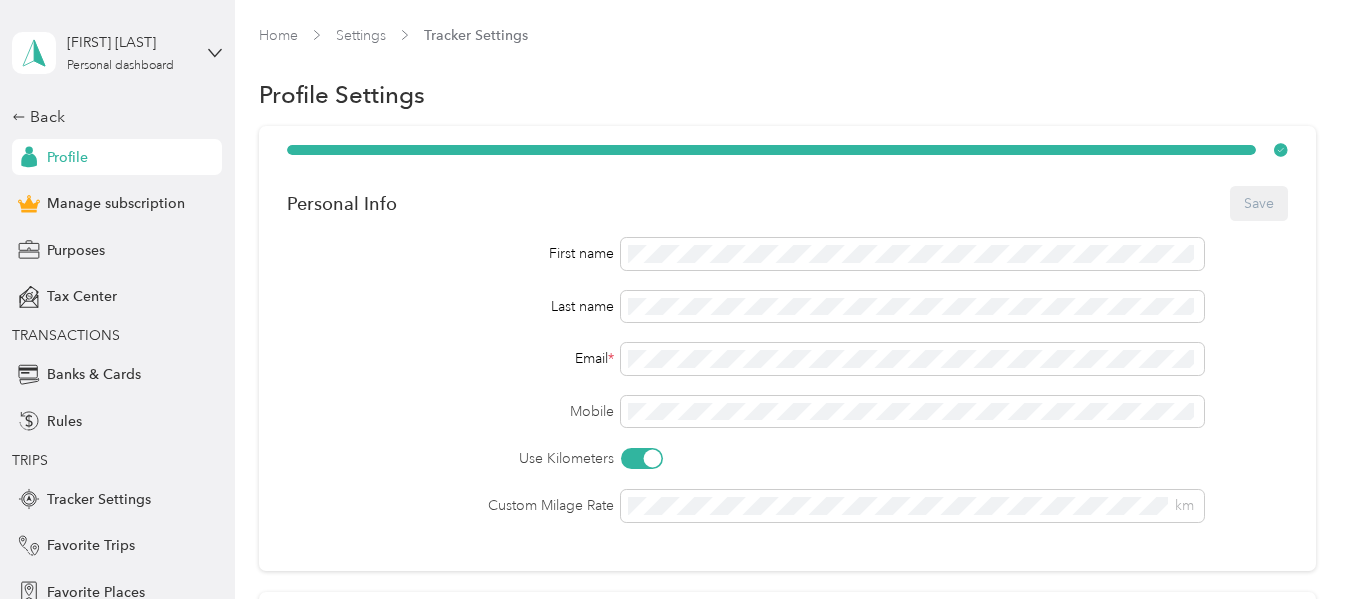click on "Home Settings Tracker Settings Profile Settings Personal Info Save First name Last name Email * Mobile   Use Kilometers   Custom Milage Rate   km Change Password Save New Password   * Confirm Password   * Current Password   * Communication Preferences Set what email notifications you want to receive. Save Personal account Weekly drive summary   Monthly drive summary   Yearly drive summary   Push notifications   Promotions, discounts, and pro-tips" at bounding box center (787, 717) 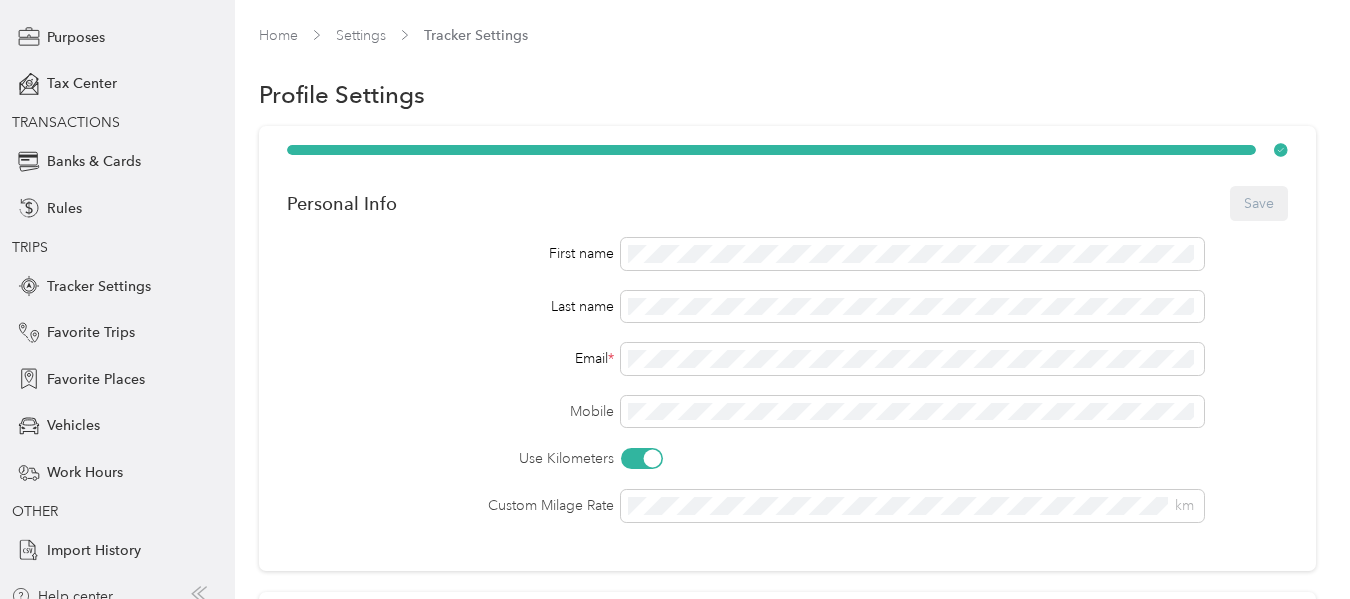 scroll, scrollTop: 231, scrollLeft: 0, axis: vertical 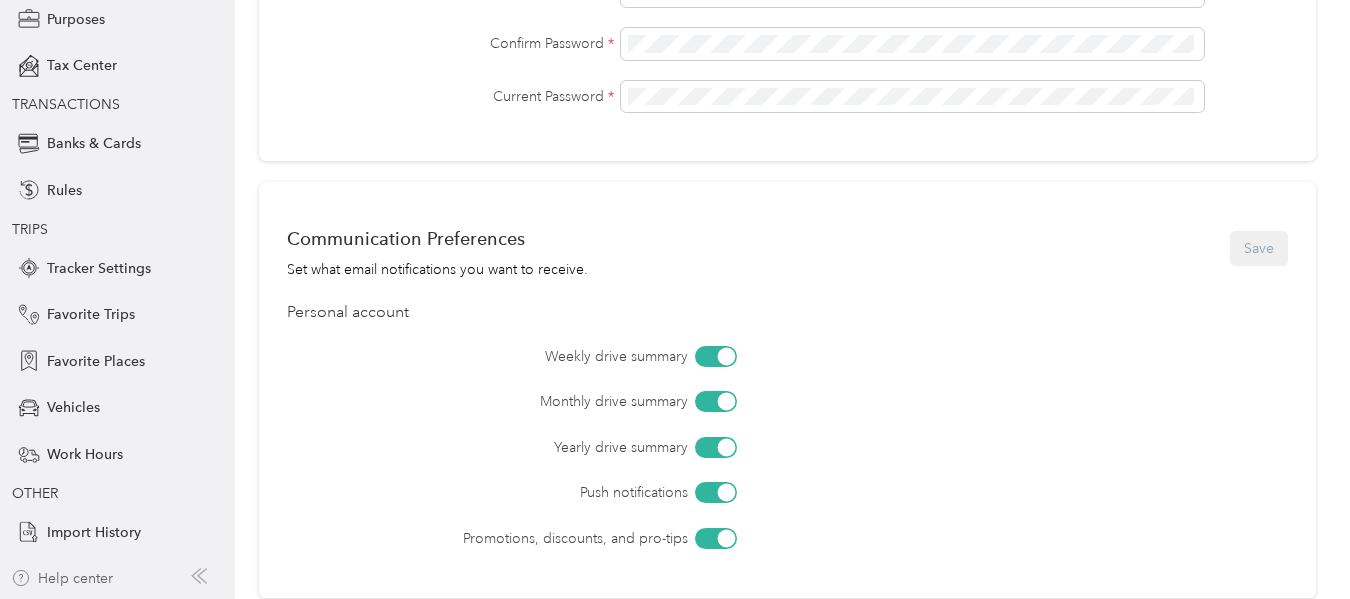 drag, startPoint x: 79, startPoint y: 589, endPoint x: 69, endPoint y: 573, distance: 18.867962 